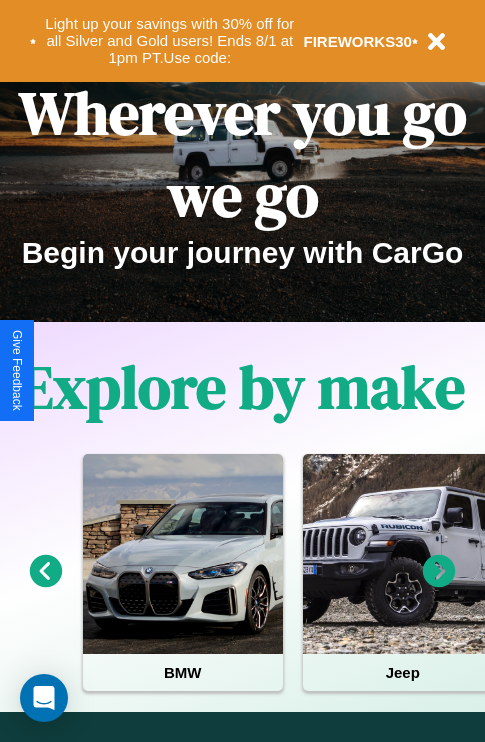 scroll, scrollTop: 0, scrollLeft: 0, axis: both 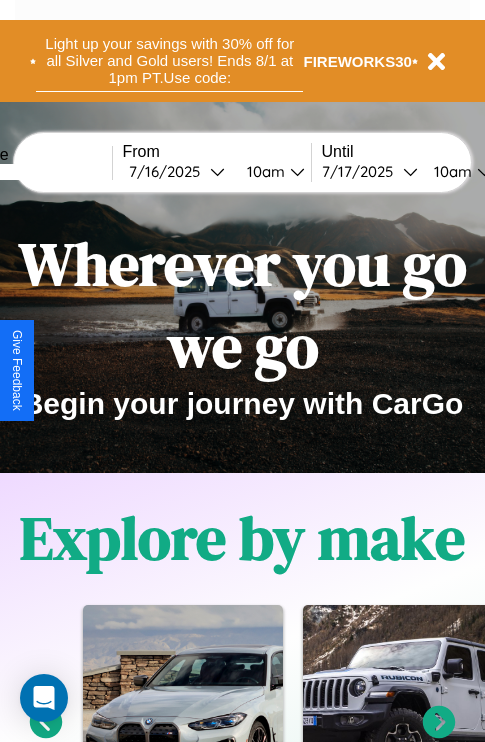 click on "Light up your savings with 30% off for all Silver and Gold users! Ends 8/1 at 1pm PT.  Use code:" at bounding box center (169, 61) 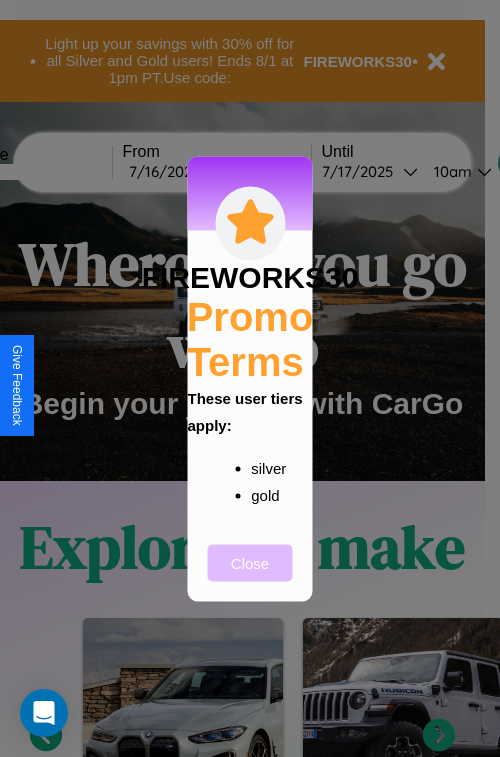 click on "Close" at bounding box center [250, 562] 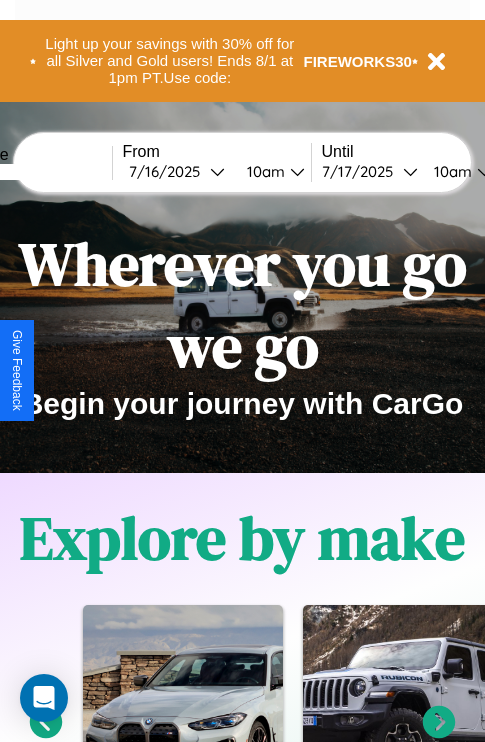 click at bounding box center [37, 172] 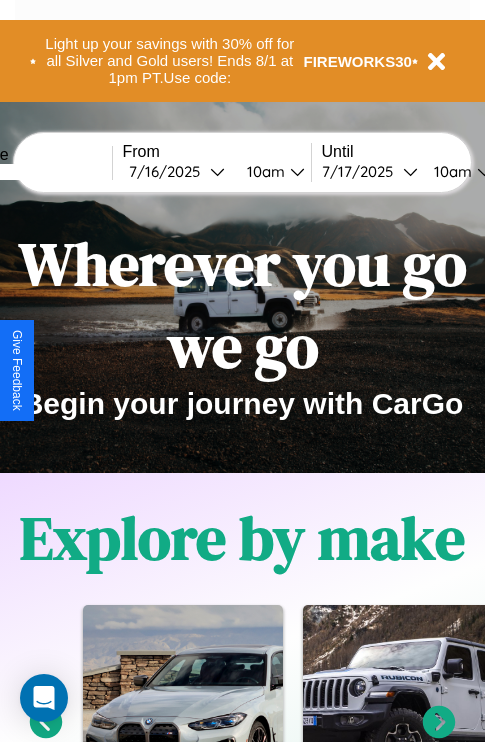type on "****" 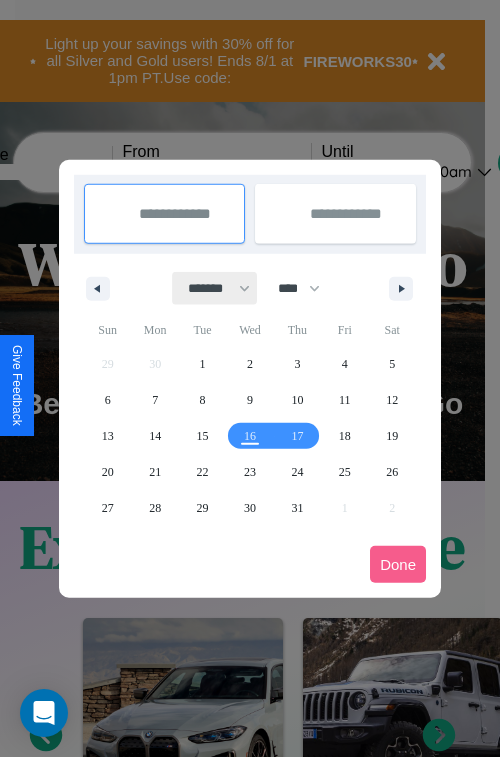 click on "******* ******** ***** ***** *** **** **** ****** ********* ******* ******** ********" at bounding box center (215, 288) 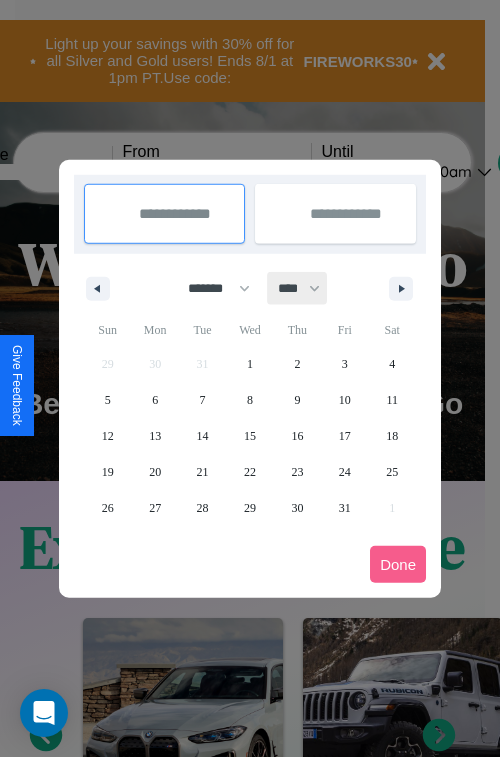 click on "**** **** **** **** **** **** **** **** **** **** **** **** **** **** **** **** **** **** **** **** **** **** **** **** **** **** **** **** **** **** **** **** **** **** **** **** **** **** **** **** **** **** **** **** **** **** **** **** **** **** **** **** **** **** **** **** **** **** **** **** **** **** **** **** **** **** **** **** **** **** **** **** **** **** **** **** **** **** **** **** **** **** **** **** **** **** **** **** **** **** **** **** **** **** **** **** **** **** **** **** **** **** **** **** **** **** **** **** **** **** **** **** **** **** **** **** **** **** **** **** ****" at bounding box center [298, 288] 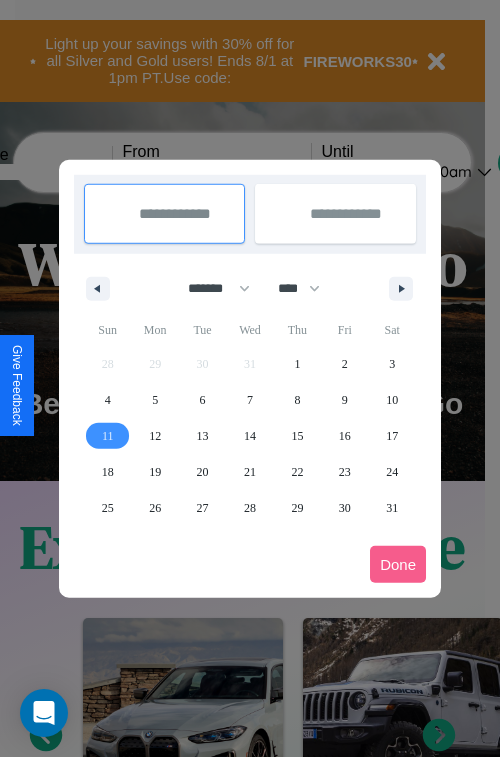 click on "11" at bounding box center (108, 436) 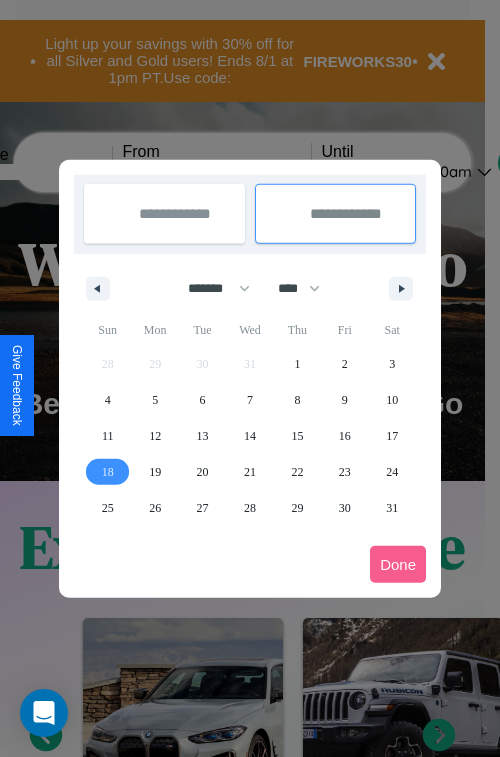 click on "18" at bounding box center (108, 472) 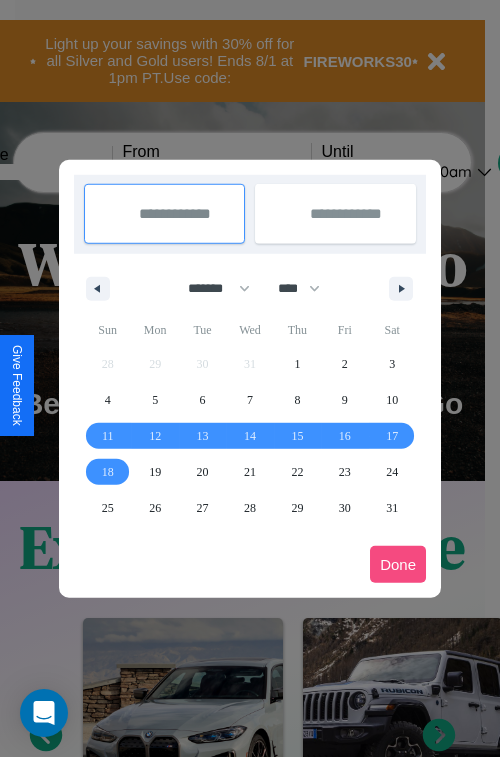 click on "Done" at bounding box center [398, 564] 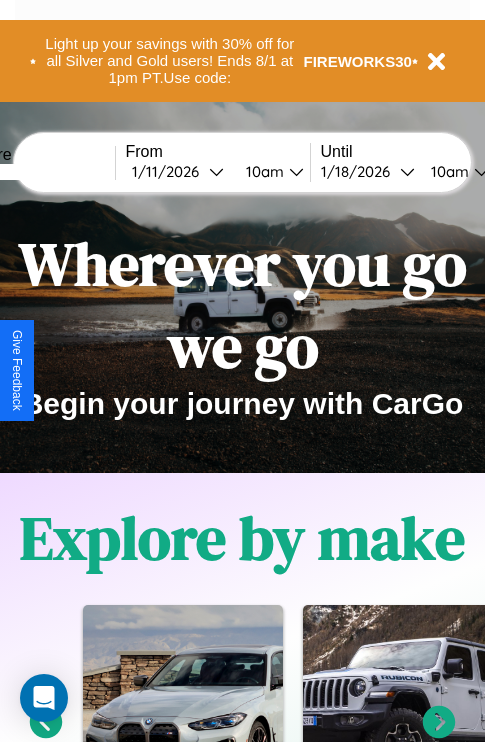 scroll, scrollTop: 0, scrollLeft: 70, axis: horizontal 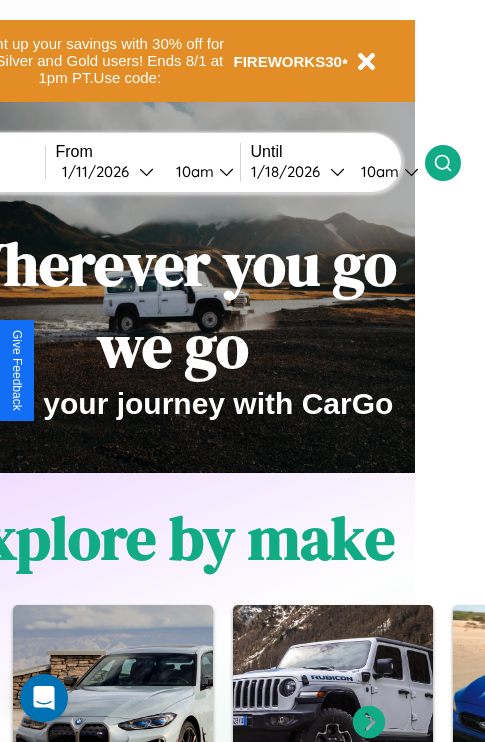 click 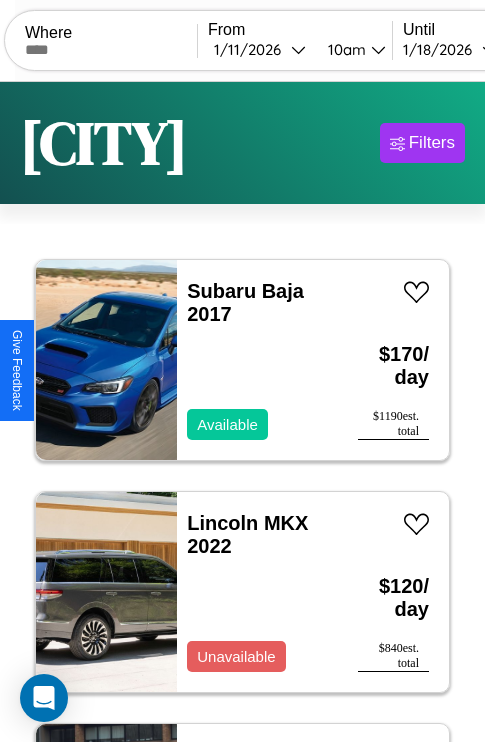 scroll, scrollTop: 79, scrollLeft: 0, axis: vertical 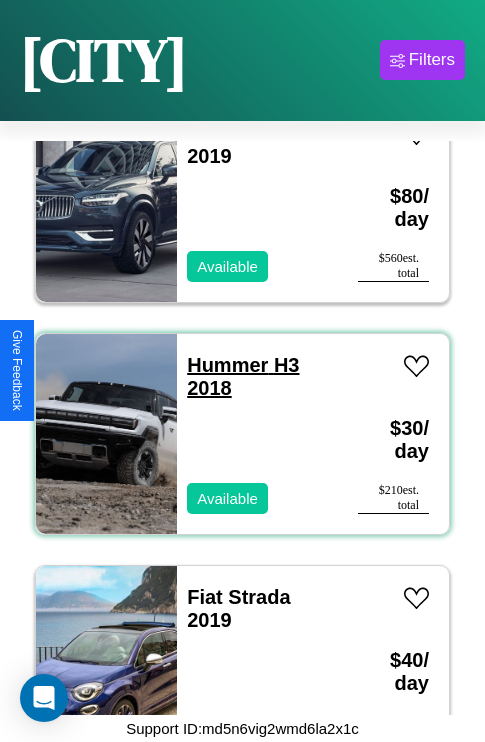 click on "Hummer   H3   2018" at bounding box center (243, 376) 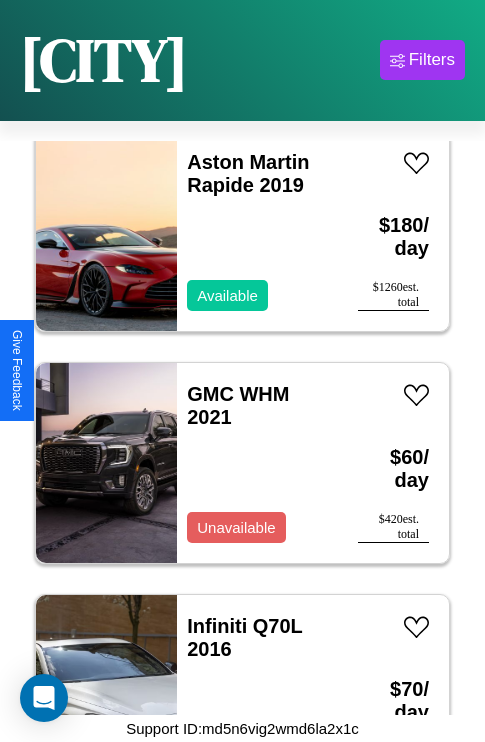 scroll, scrollTop: 17475, scrollLeft: 0, axis: vertical 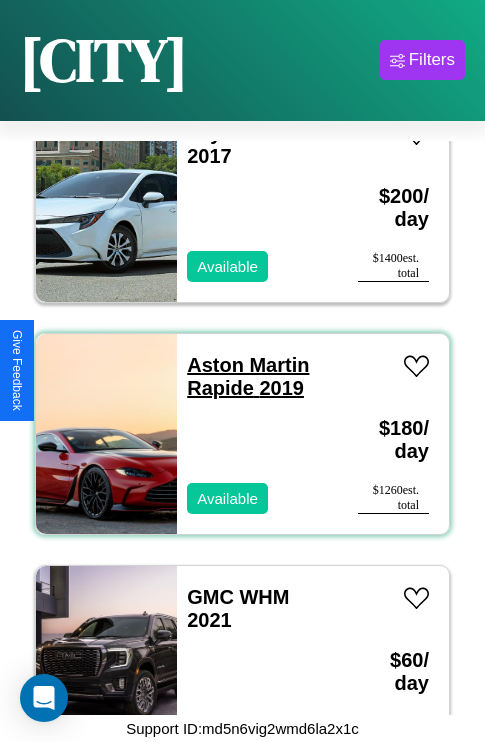 click on "Aston Martin   Rapide   2019" at bounding box center [248, 376] 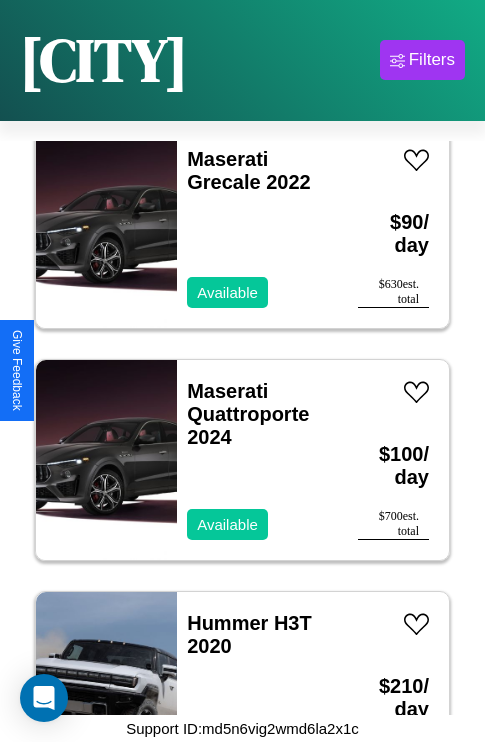 scroll, scrollTop: 23507, scrollLeft: 0, axis: vertical 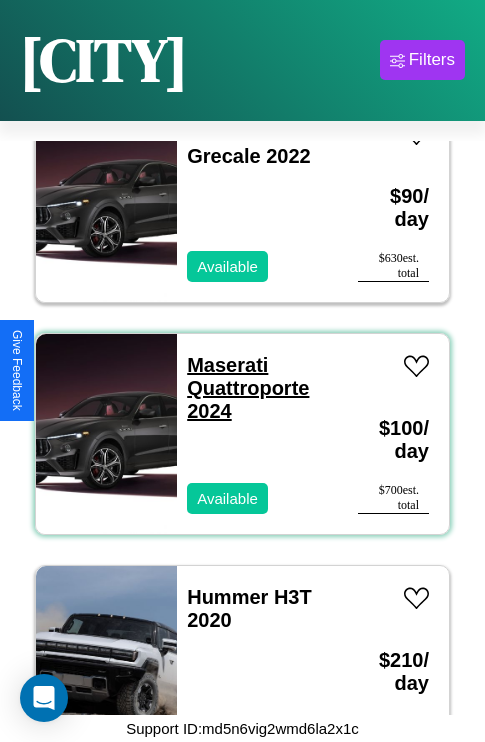 click on "Maserati   Quattroporte   2024" at bounding box center [248, 388] 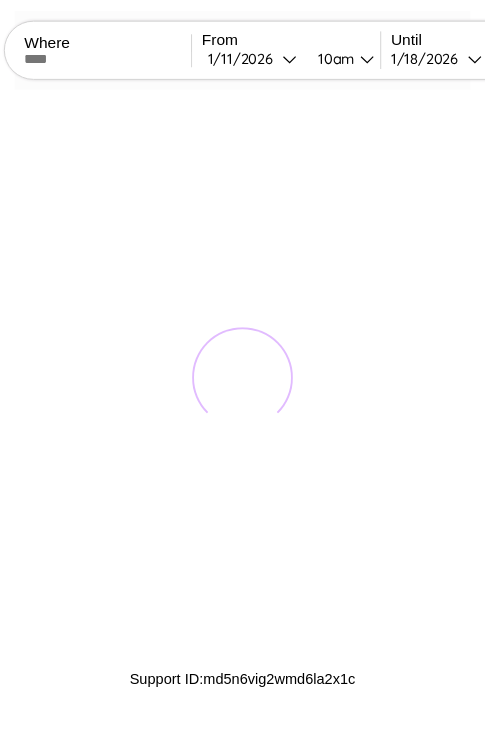 scroll, scrollTop: 0, scrollLeft: 0, axis: both 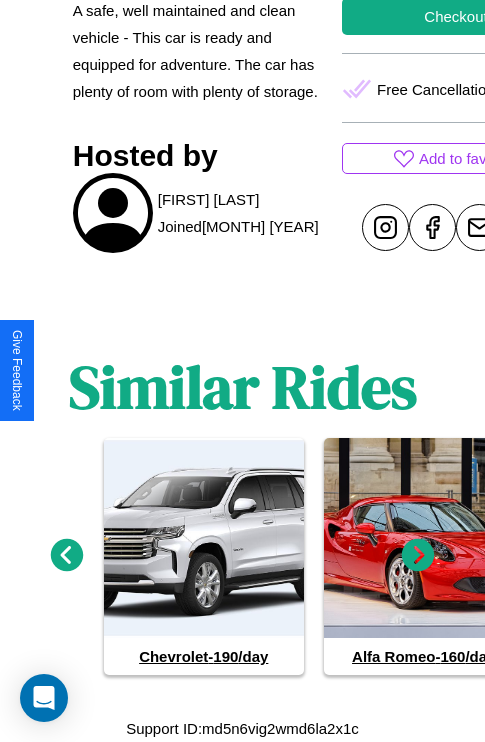 click 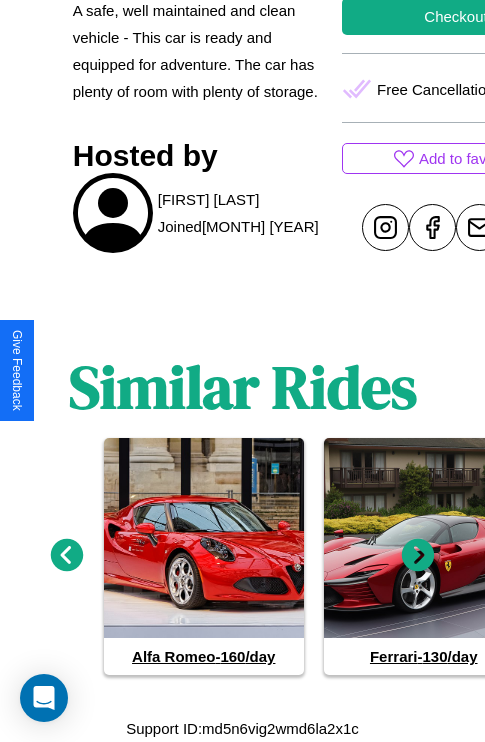 click 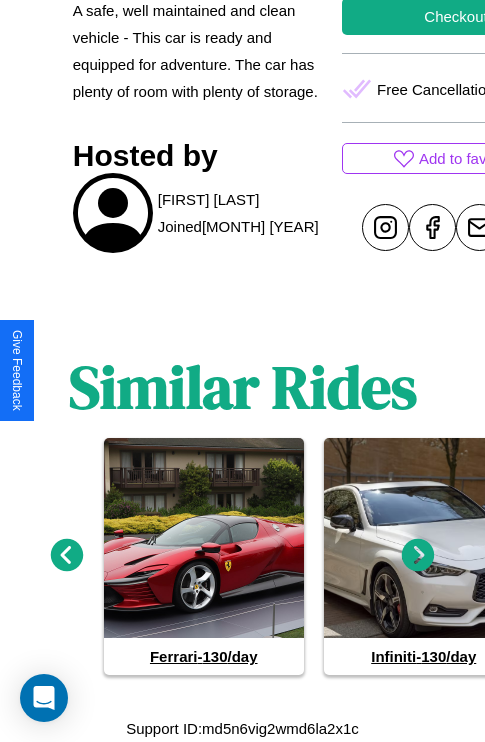 click 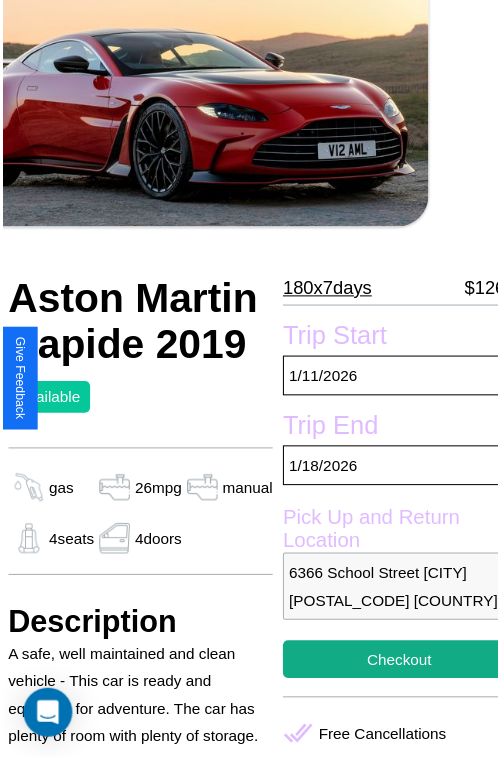 scroll, scrollTop: 221, scrollLeft: 68, axis: both 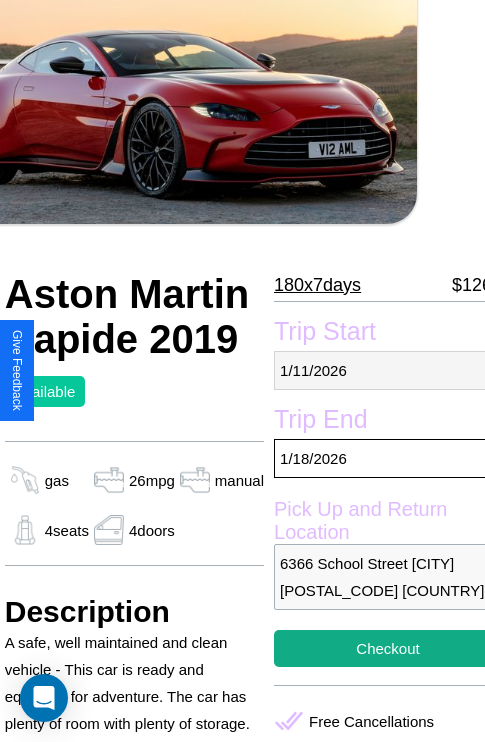 click on "1 / 11 / 2026" at bounding box center (388, 370) 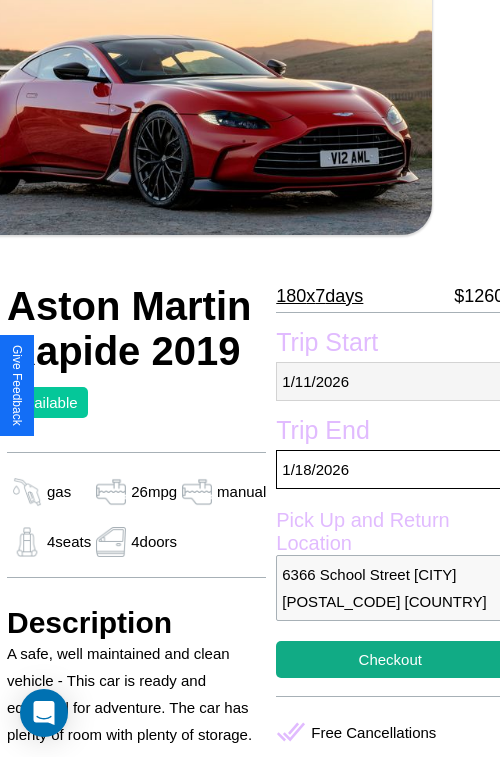 select on "*" 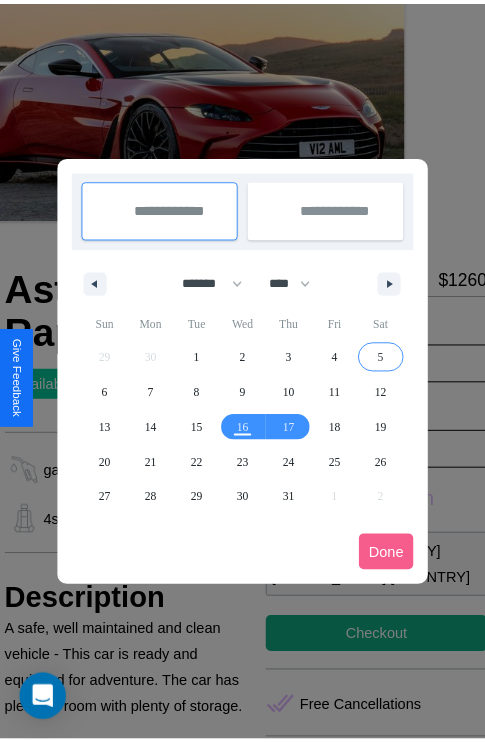 scroll, scrollTop: 0, scrollLeft: 68, axis: horizontal 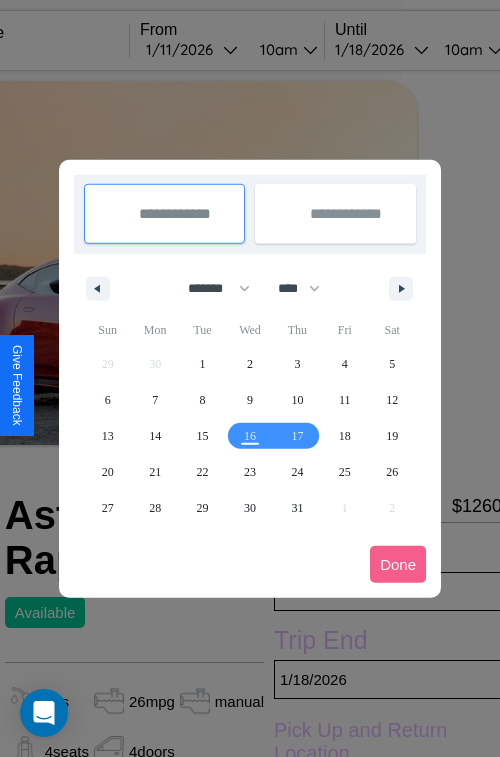 click at bounding box center [250, 378] 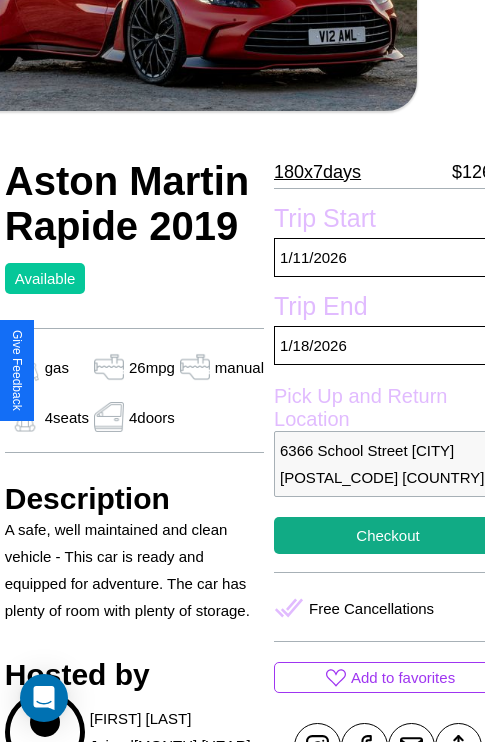 scroll, scrollTop: 427, scrollLeft: 68, axis: both 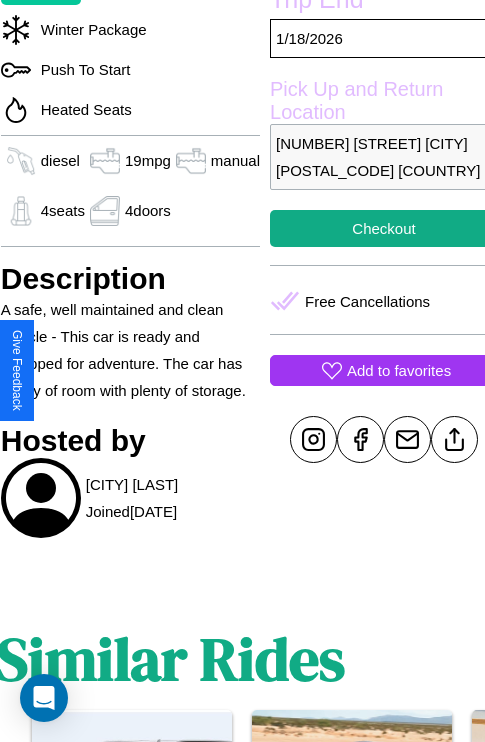 click on "Add to favorites" at bounding box center (399, 370) 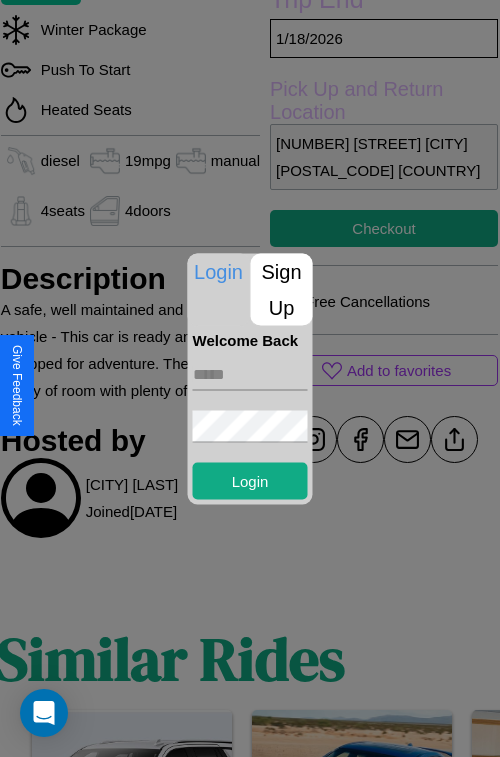 click on "Sign Up" at bounding box center (282, 289) 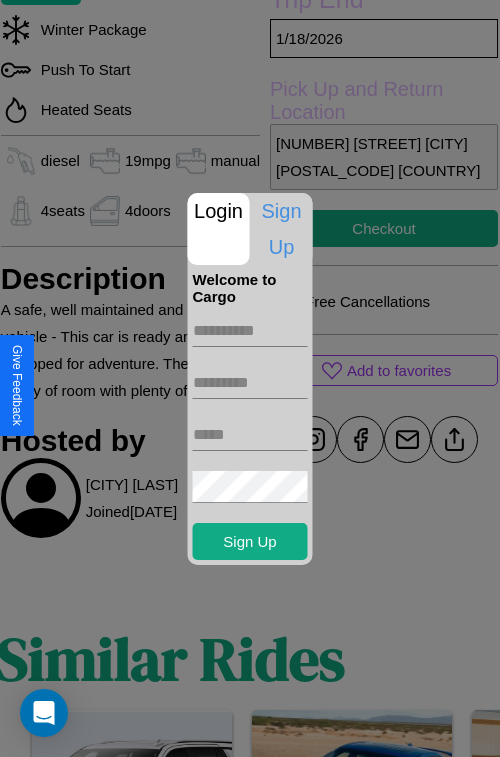 click at bounding box center [250, 331] 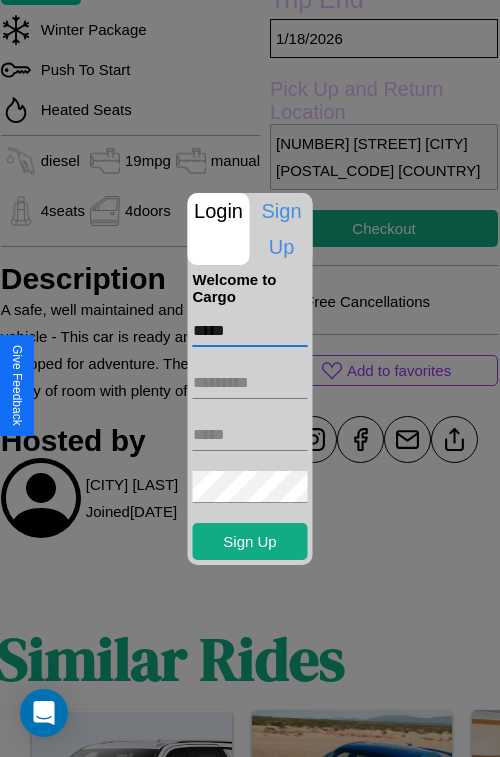 type on "*****" 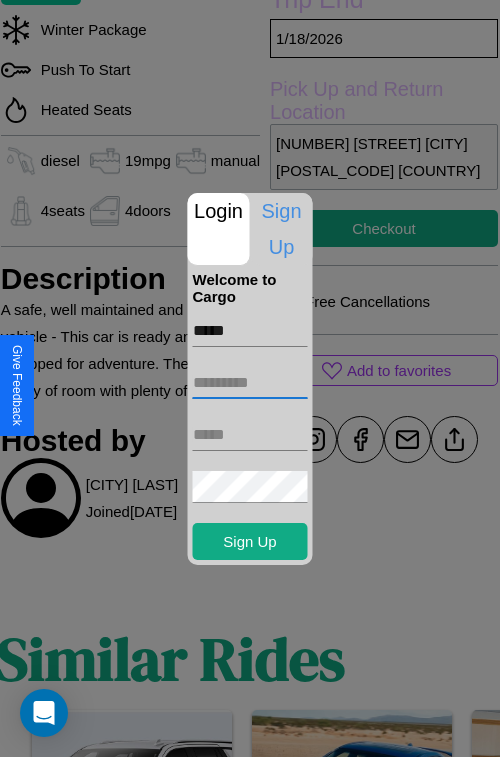 click at bounding box center [250, 383] 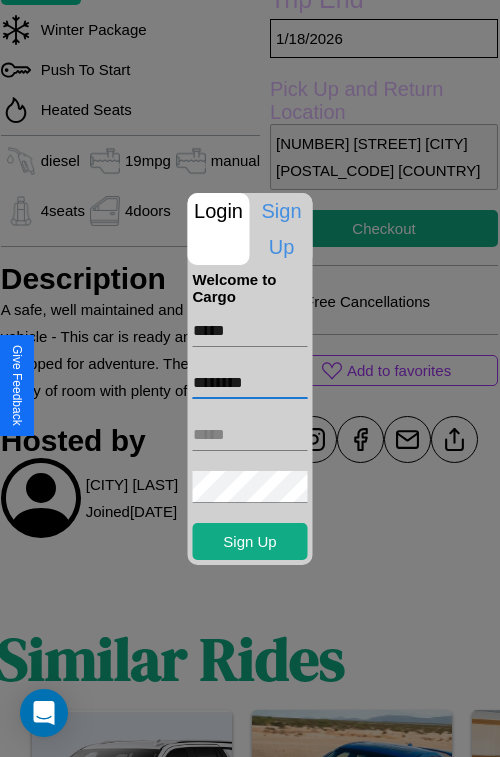 type on "********" 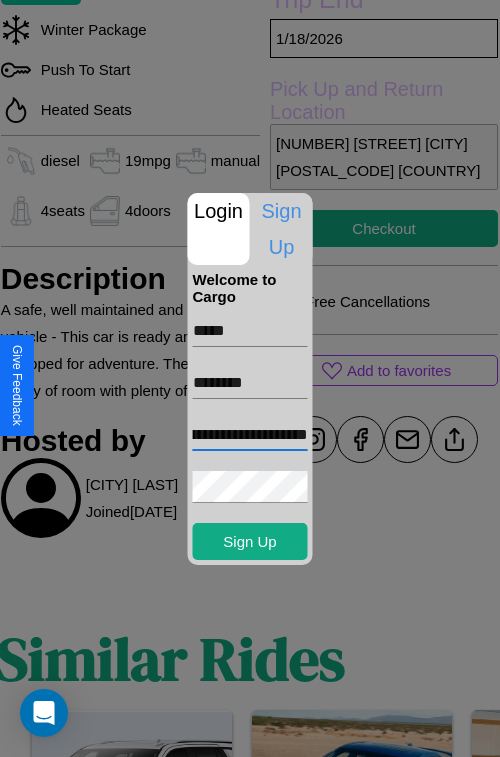 scroll, scrollTop: 0, scrollLeft: 108, axis: horizontal 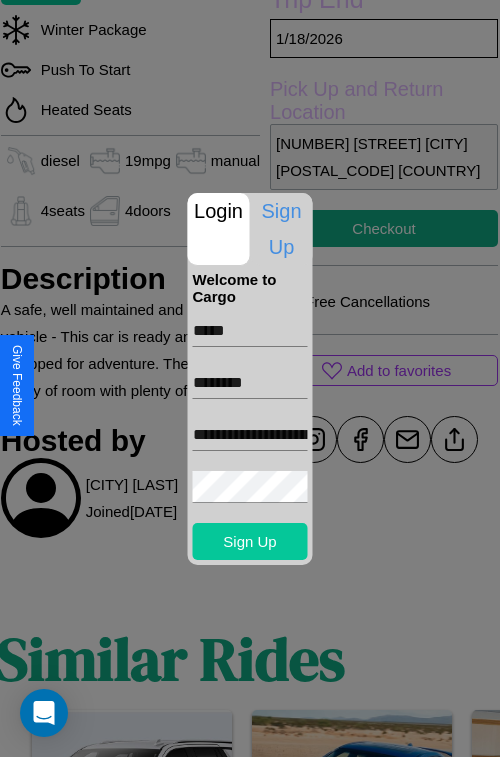 click on "Sign Up" at bounding box center (250, 541) 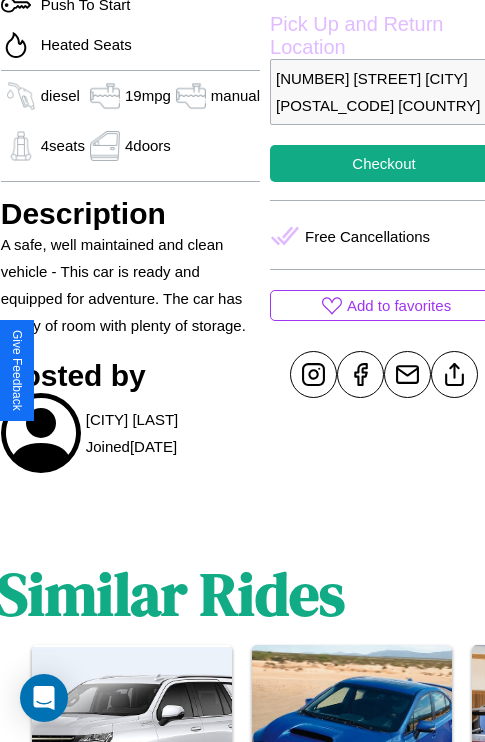 scroll, scrollTop: 707, scrollLeft: 72, axis: both 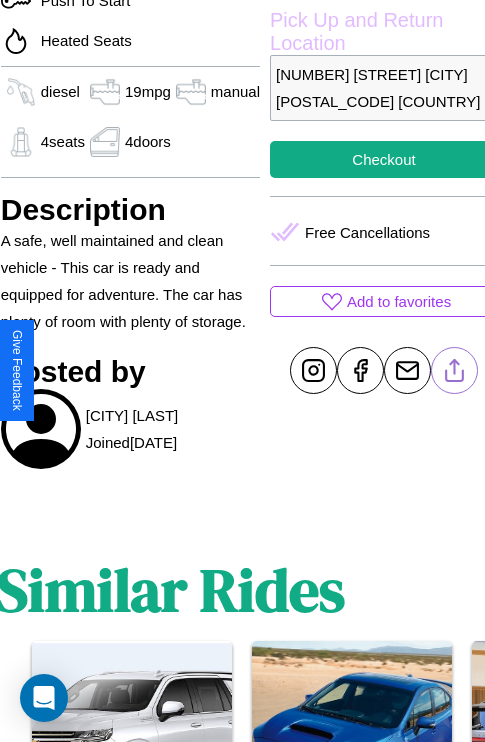 click 